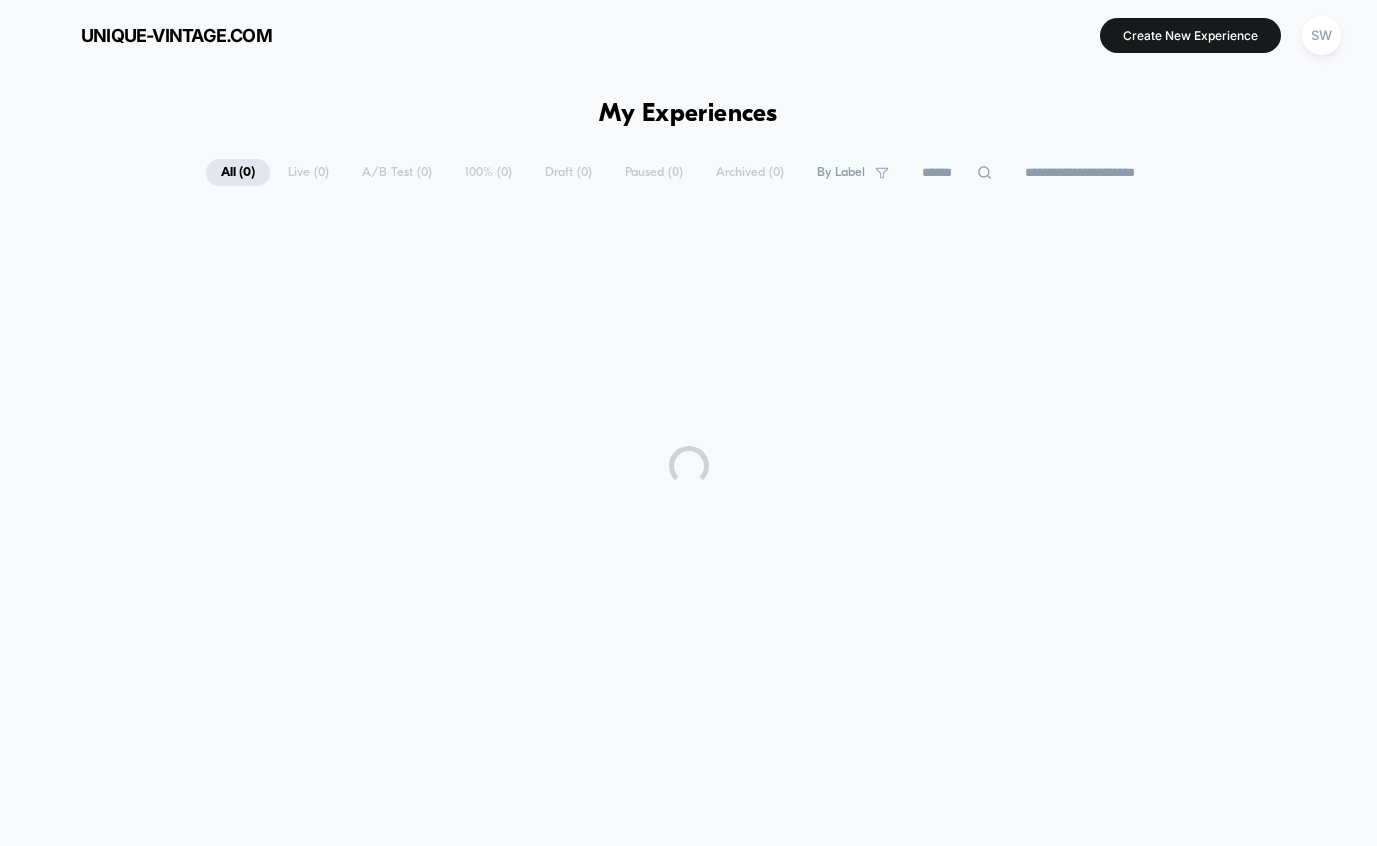 scroll, scrollTop: 0, scrollLeft: 0, axis: both 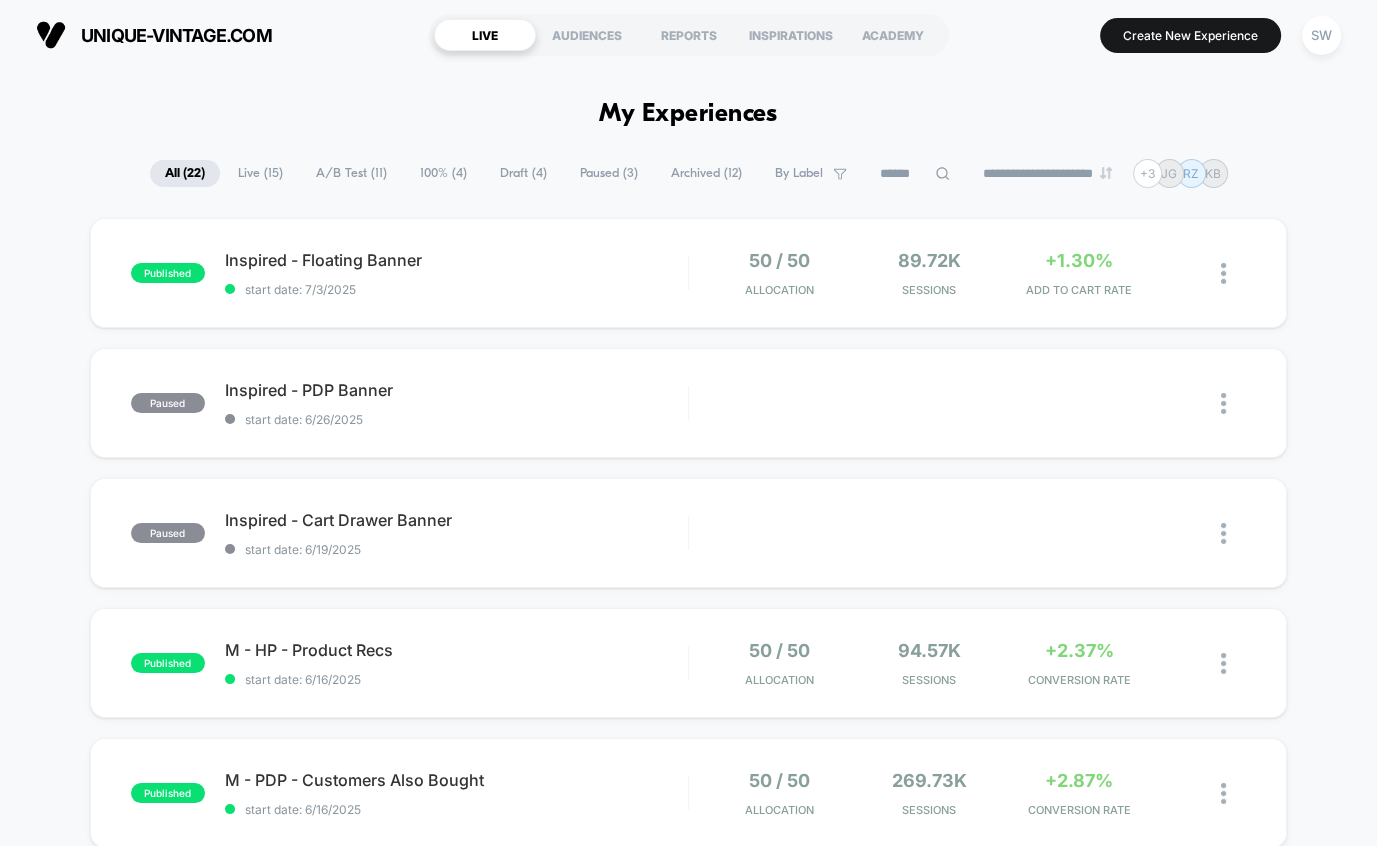 click on "Draft ( 4 )" at bounding box center (523, 173) 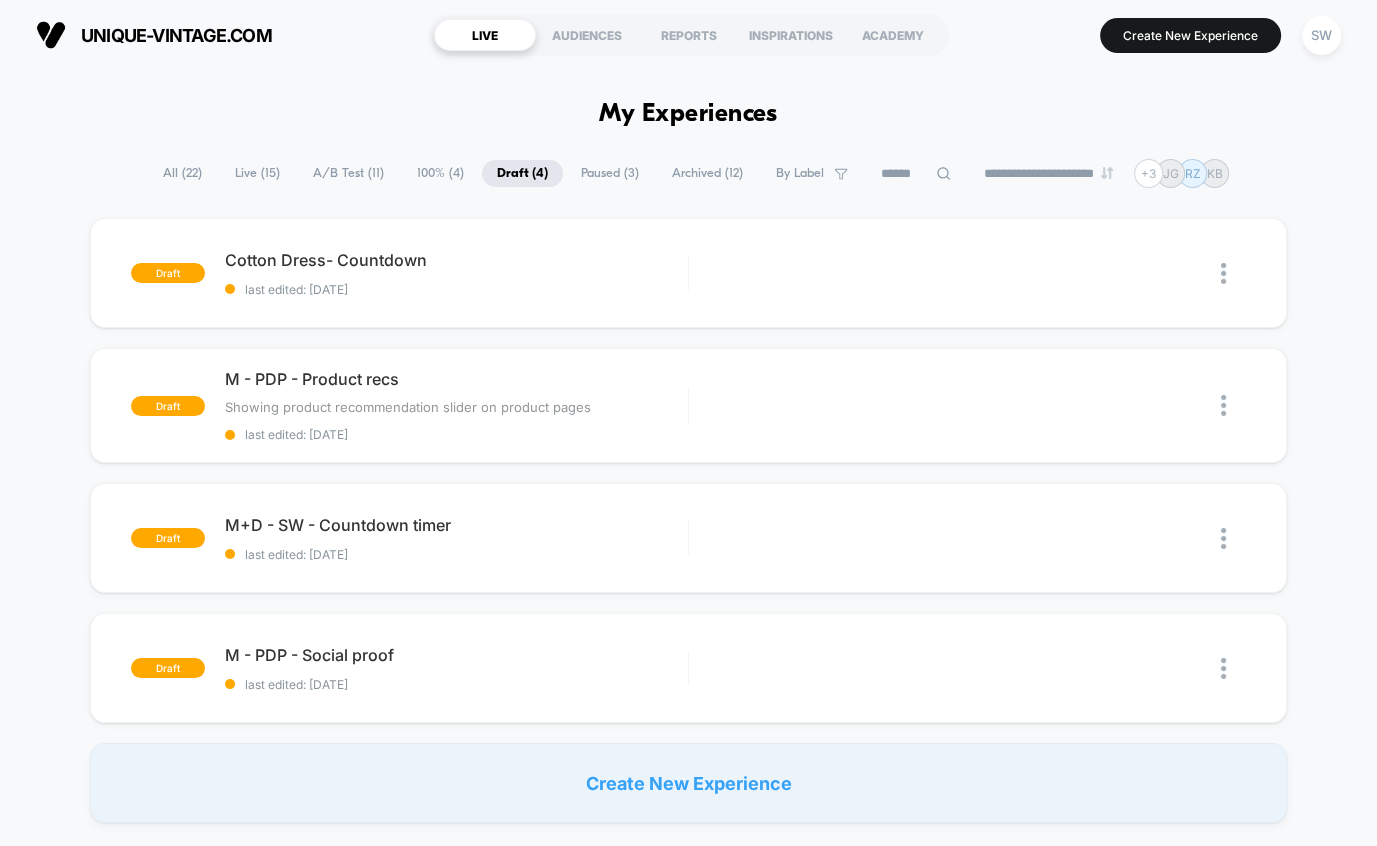 click on "Paused ( 3 )" at bounding box center [610, 173] 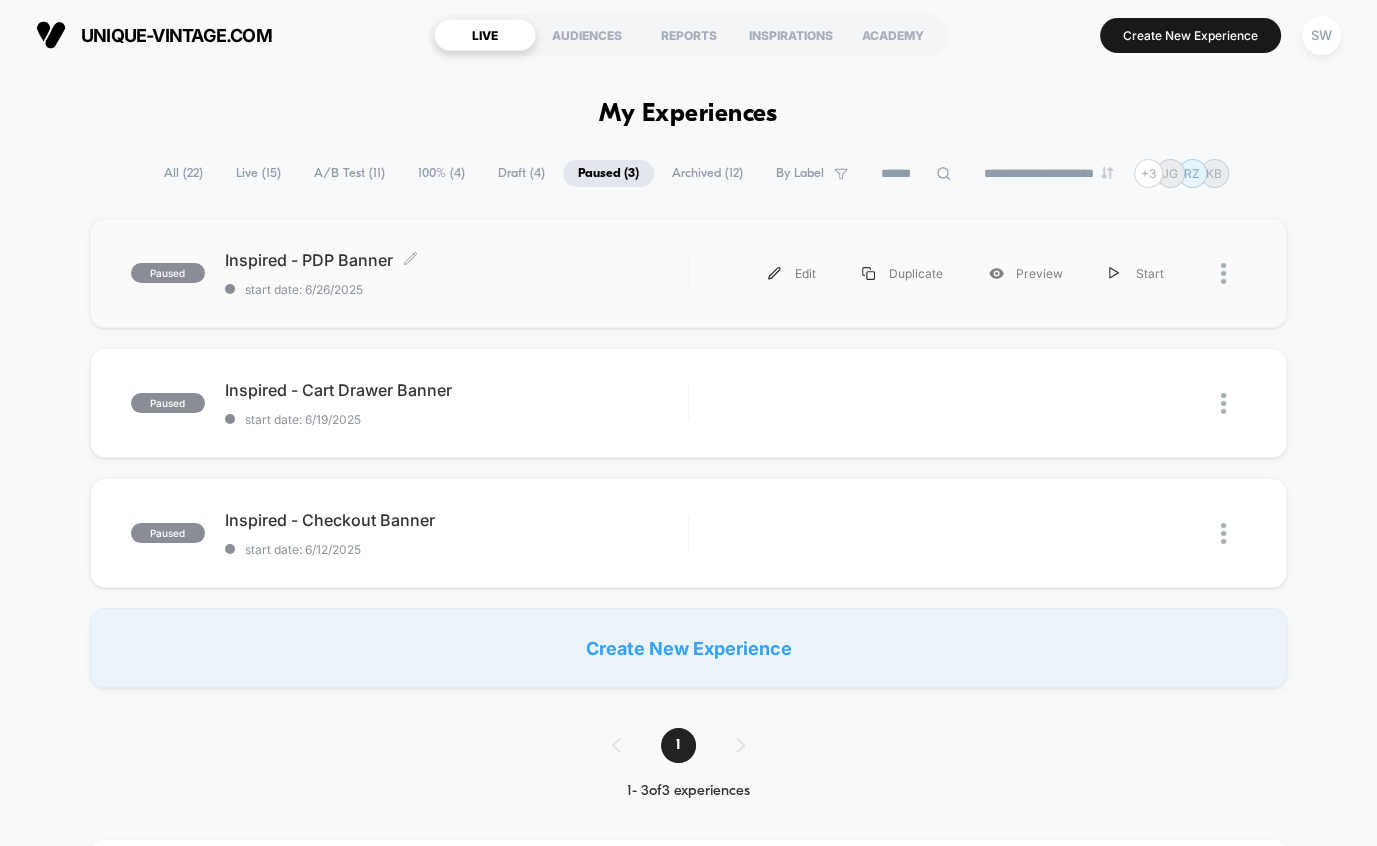 click on "Inspired - PDP Banner Click to edit experience details" at bounding box center (456, 260) 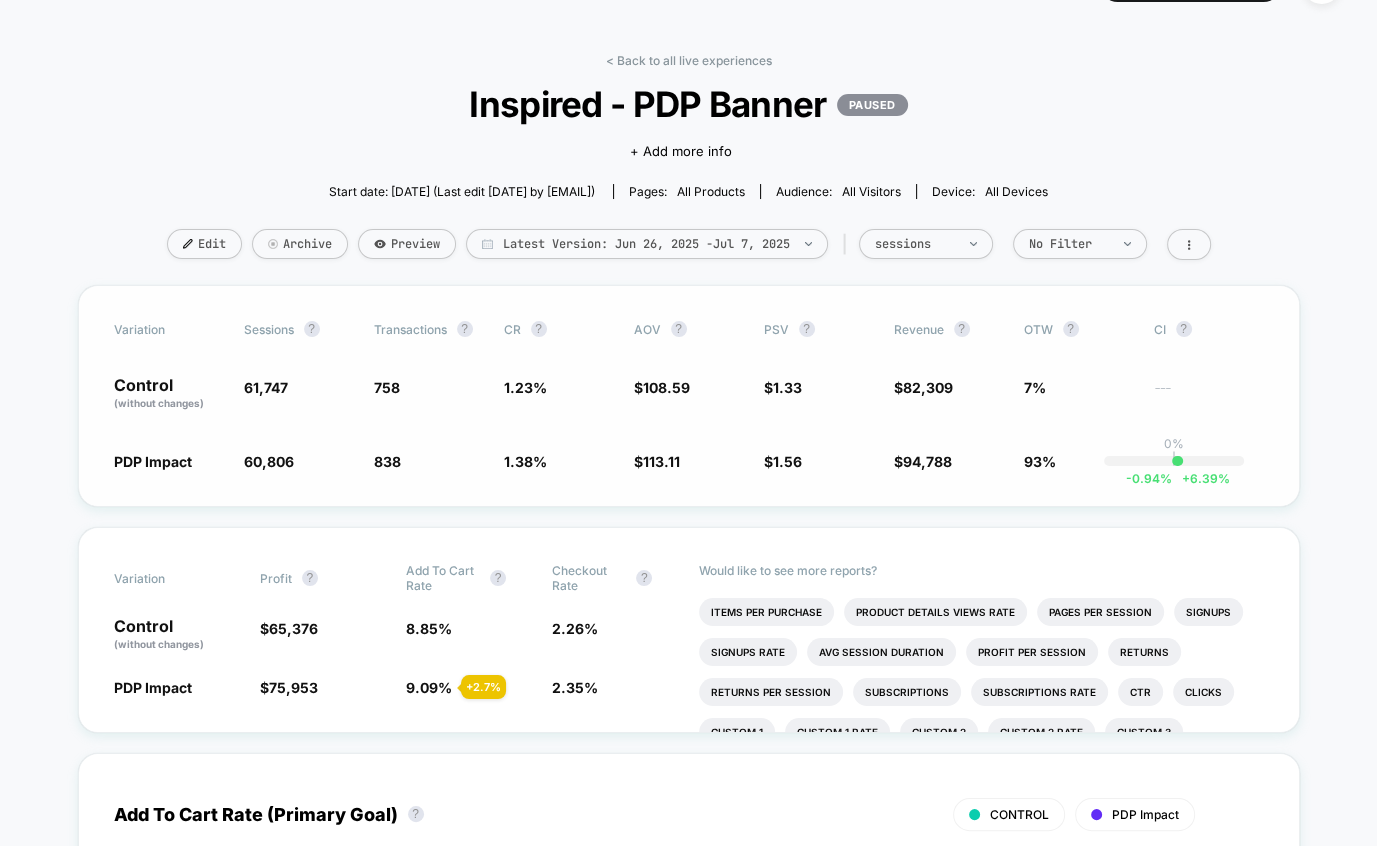 scroll, scrollTop: 48, scrollLeft: 0, axis: vertical 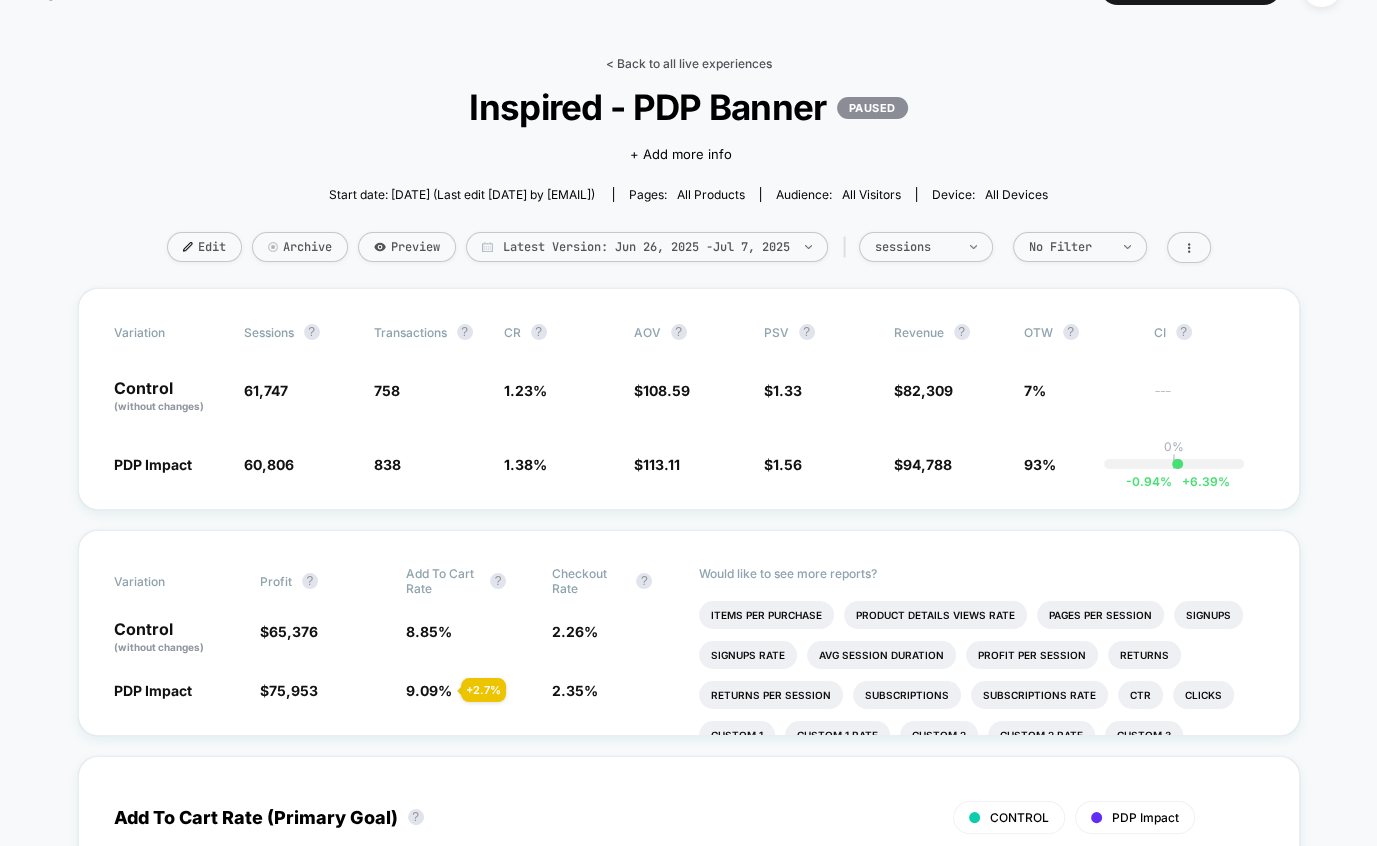 click on "< Back to all live experiences" at bounding box center [689, 63] 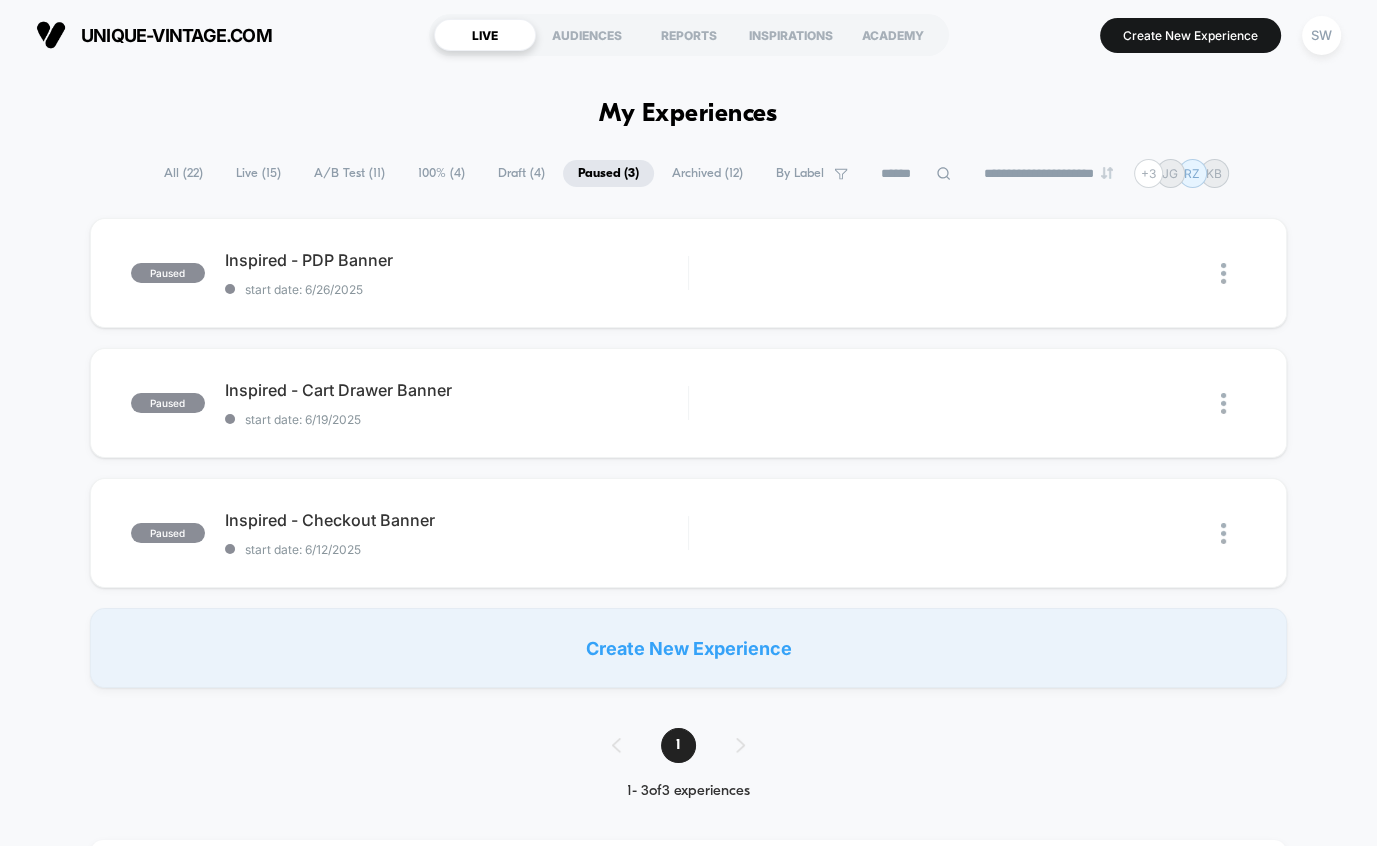 click on "All ( 22 )" at bounding box center [183, 173] 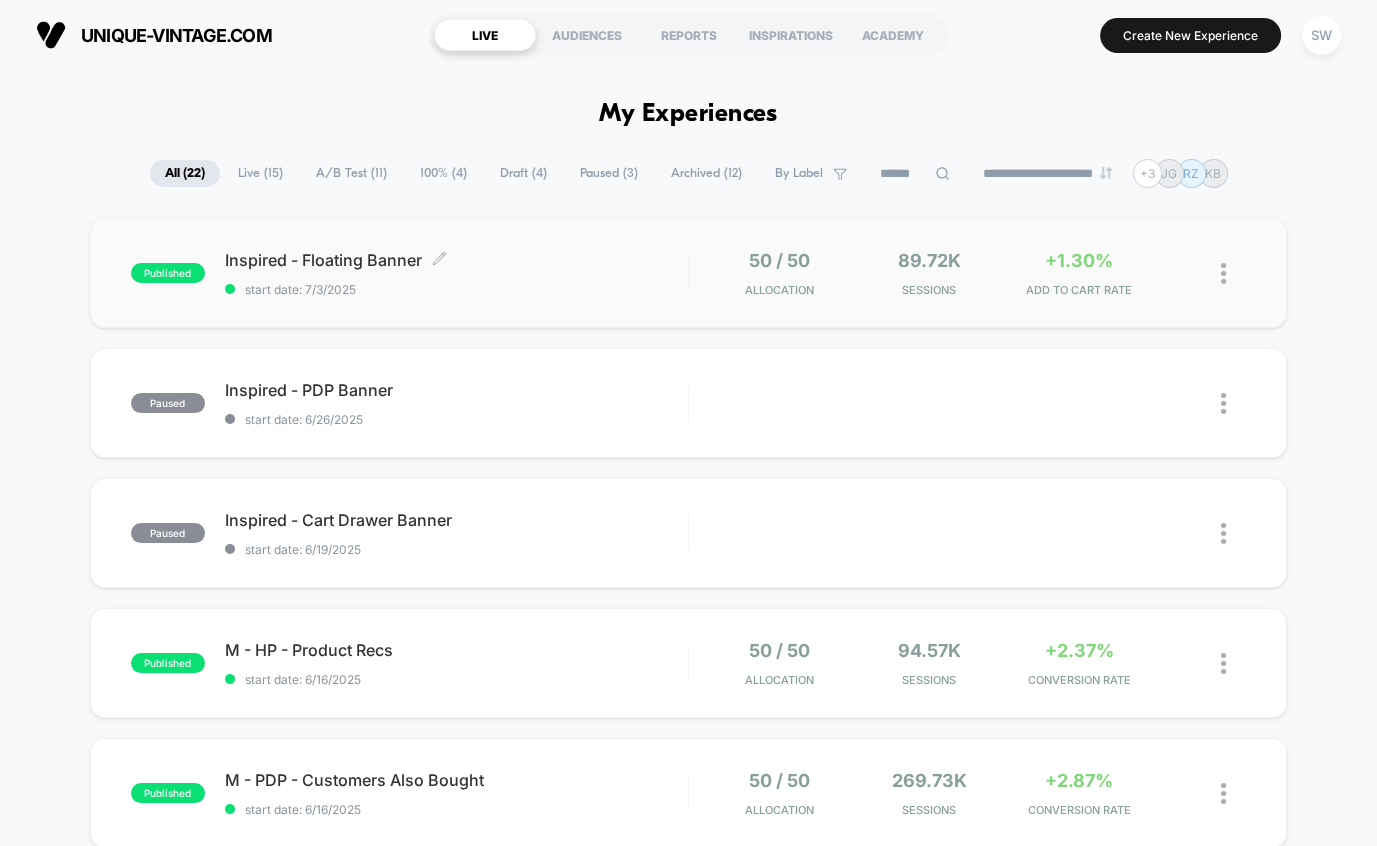 click on "Inspired - Floating Banner Click to edit experience details" at bounding box center [456, 260] 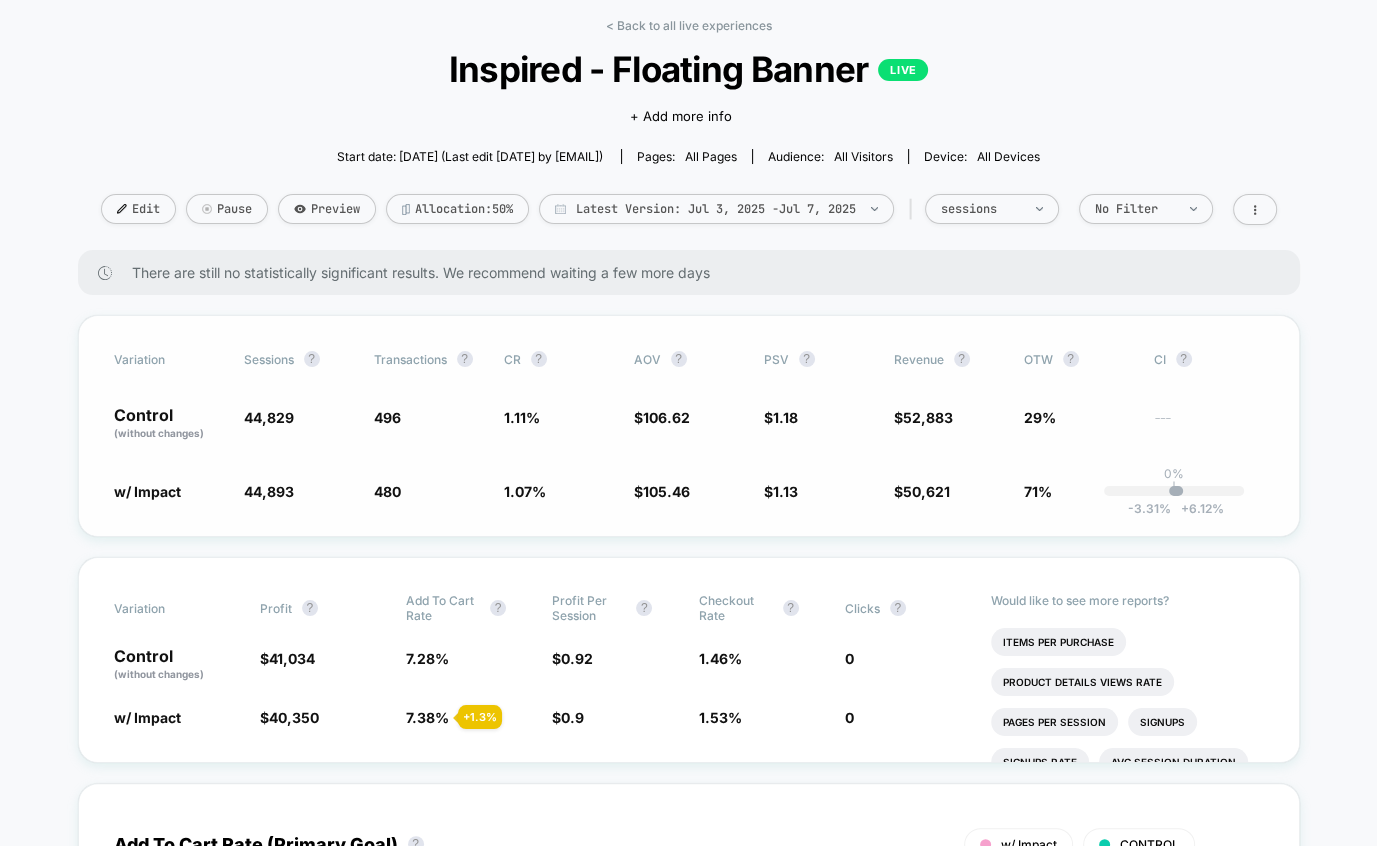 scroll, scrollTop: 94, scrollLeft: 0, axis: vertical 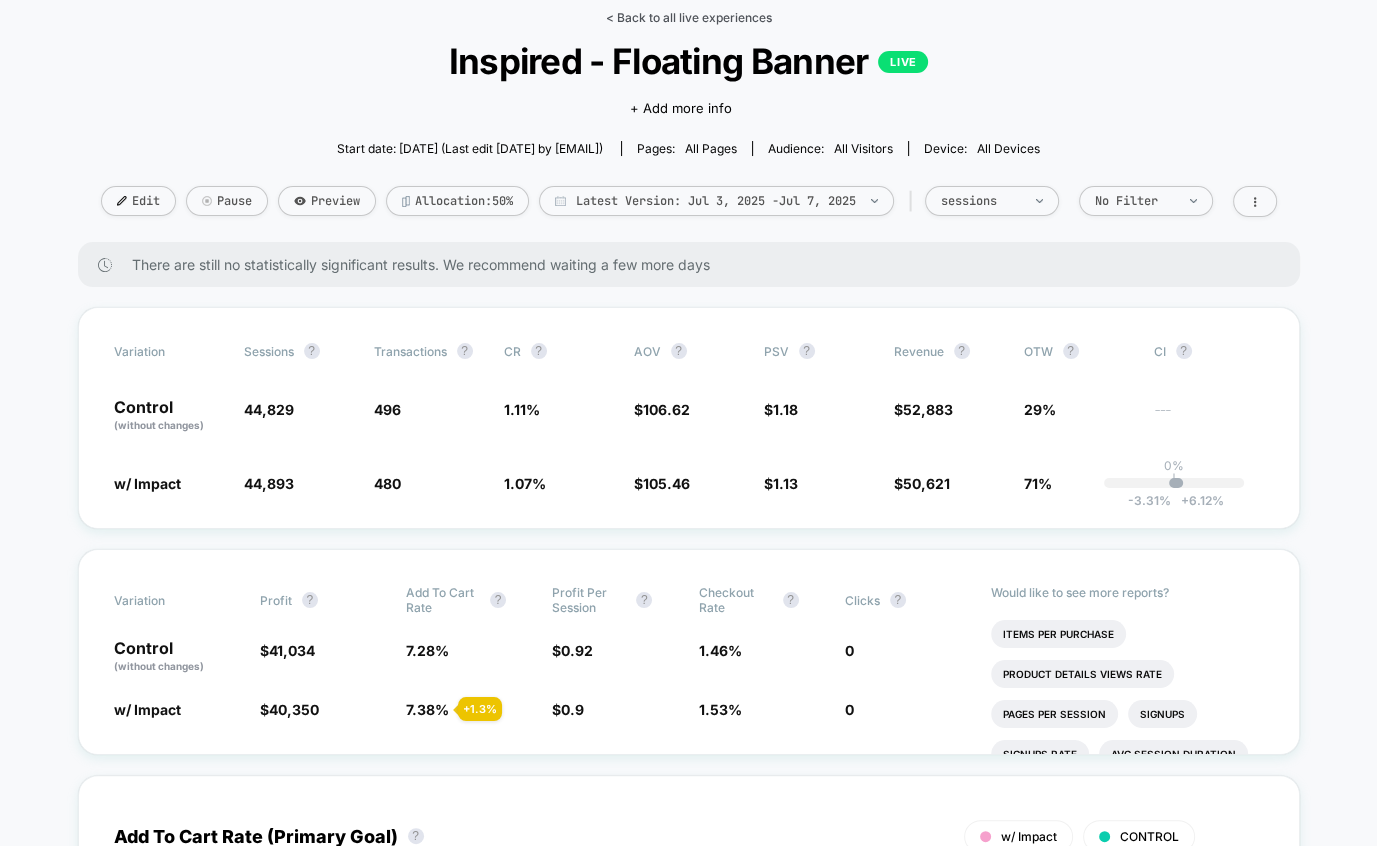 click on "< Back to all live experiences" at bounding box center [689, 17] 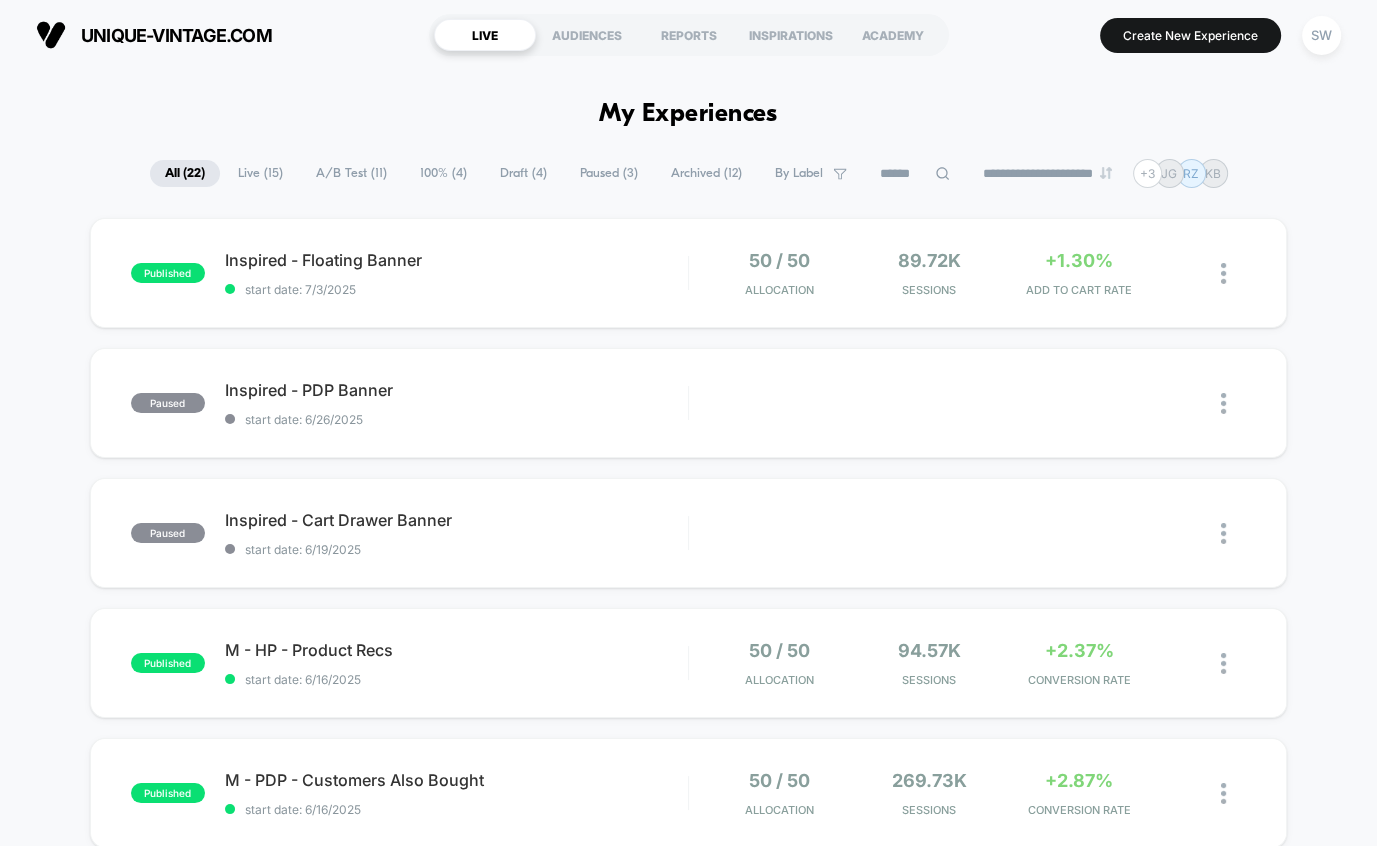 click on "Paused ( 3 )" at bounding box center (609, 173) 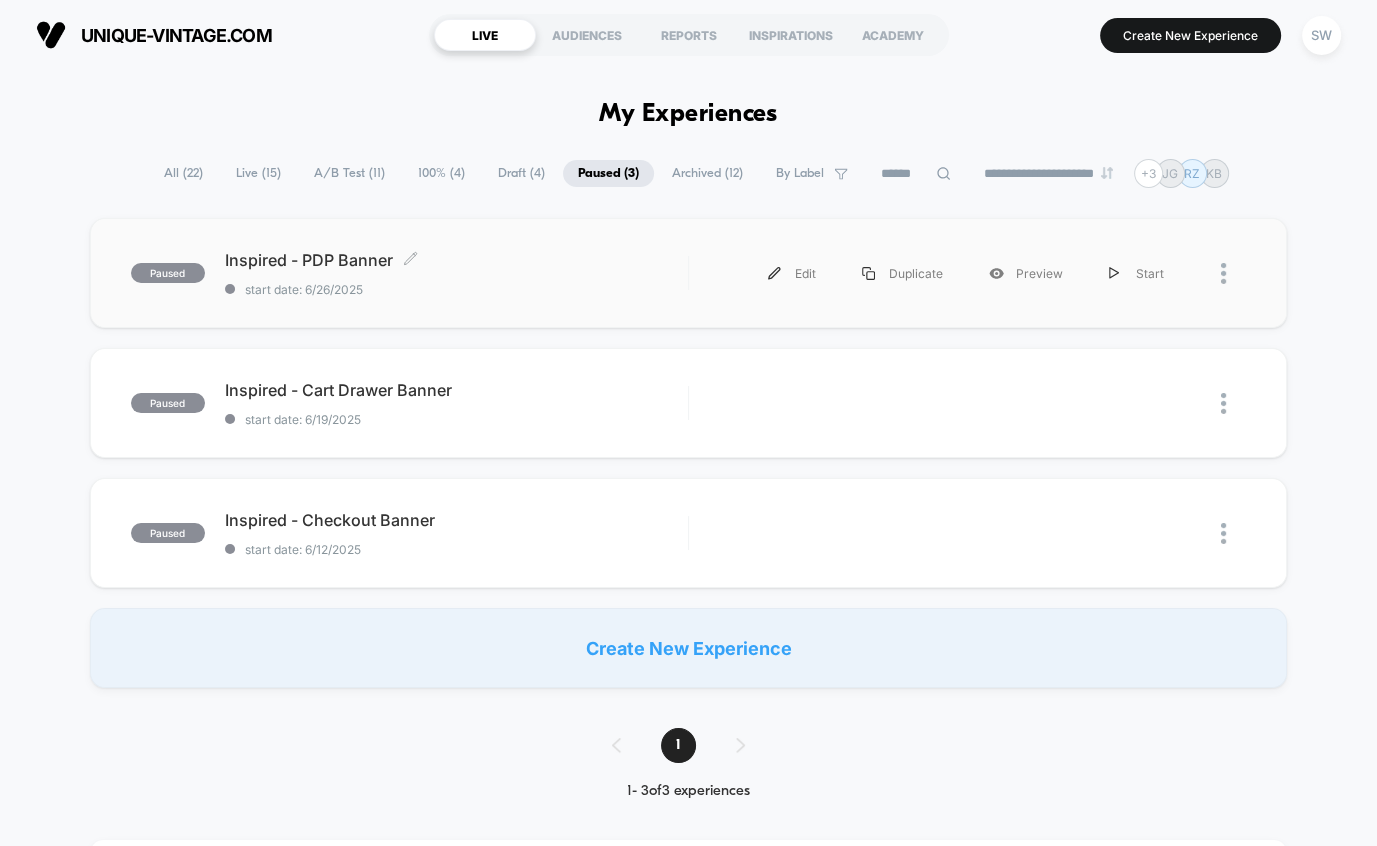 click on "Inspired - PDP Banner Click to edit experience details" at bounding box center [456, 260] 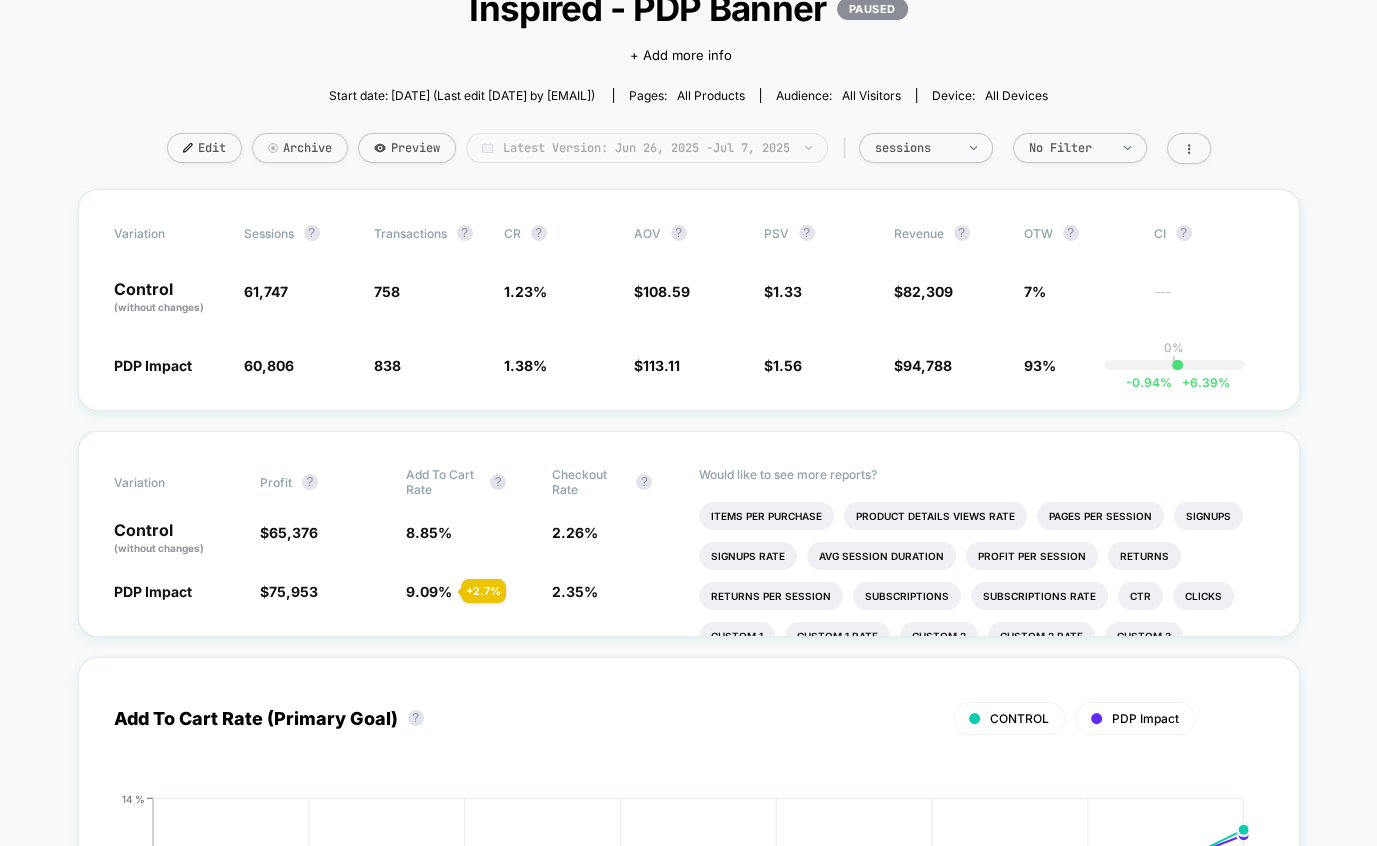 scroll, scrollTop: 79, scrollLeft: 0, axis: vertical 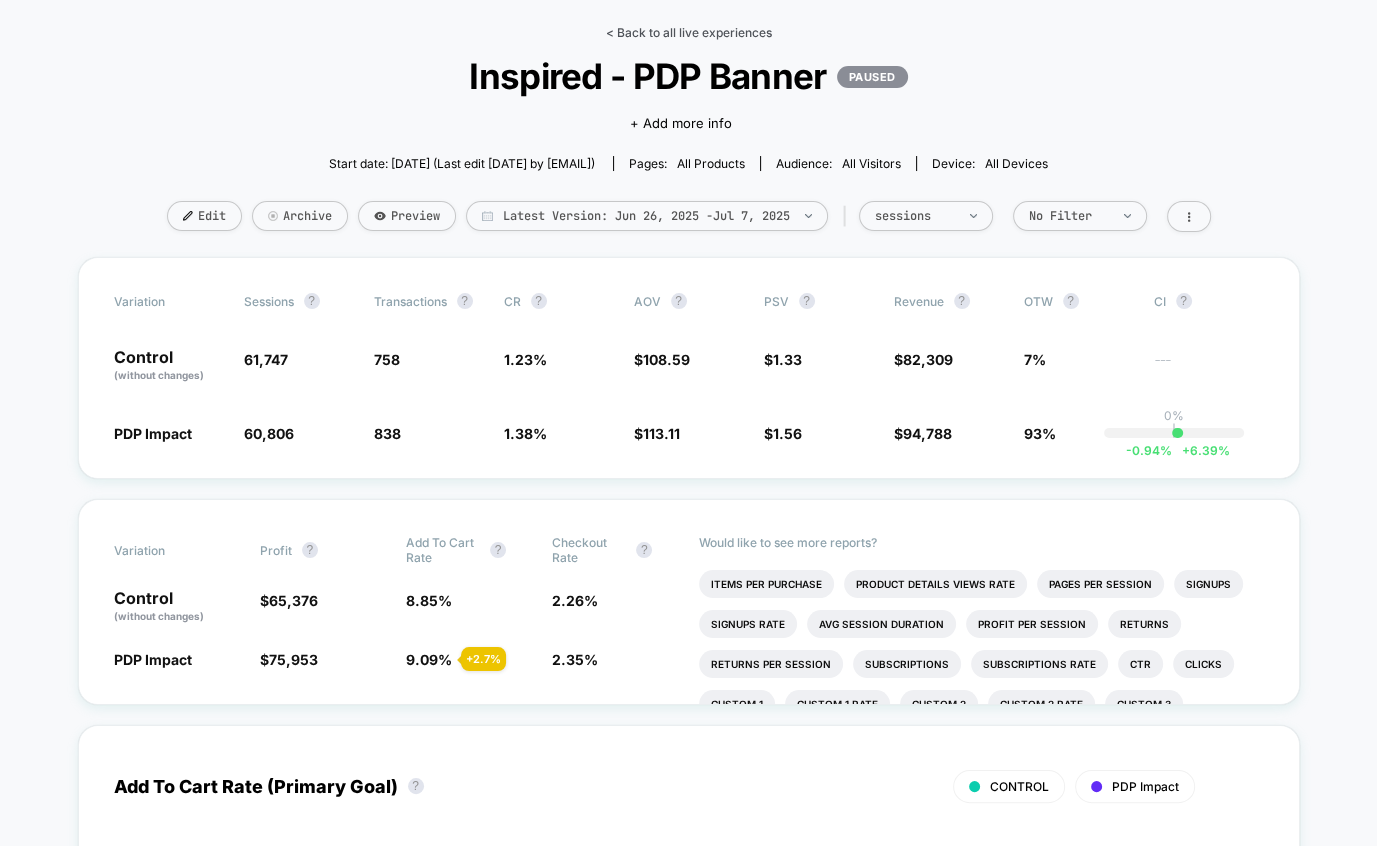 click on "< Back to all live experiences" at bounding box center [689, 32] 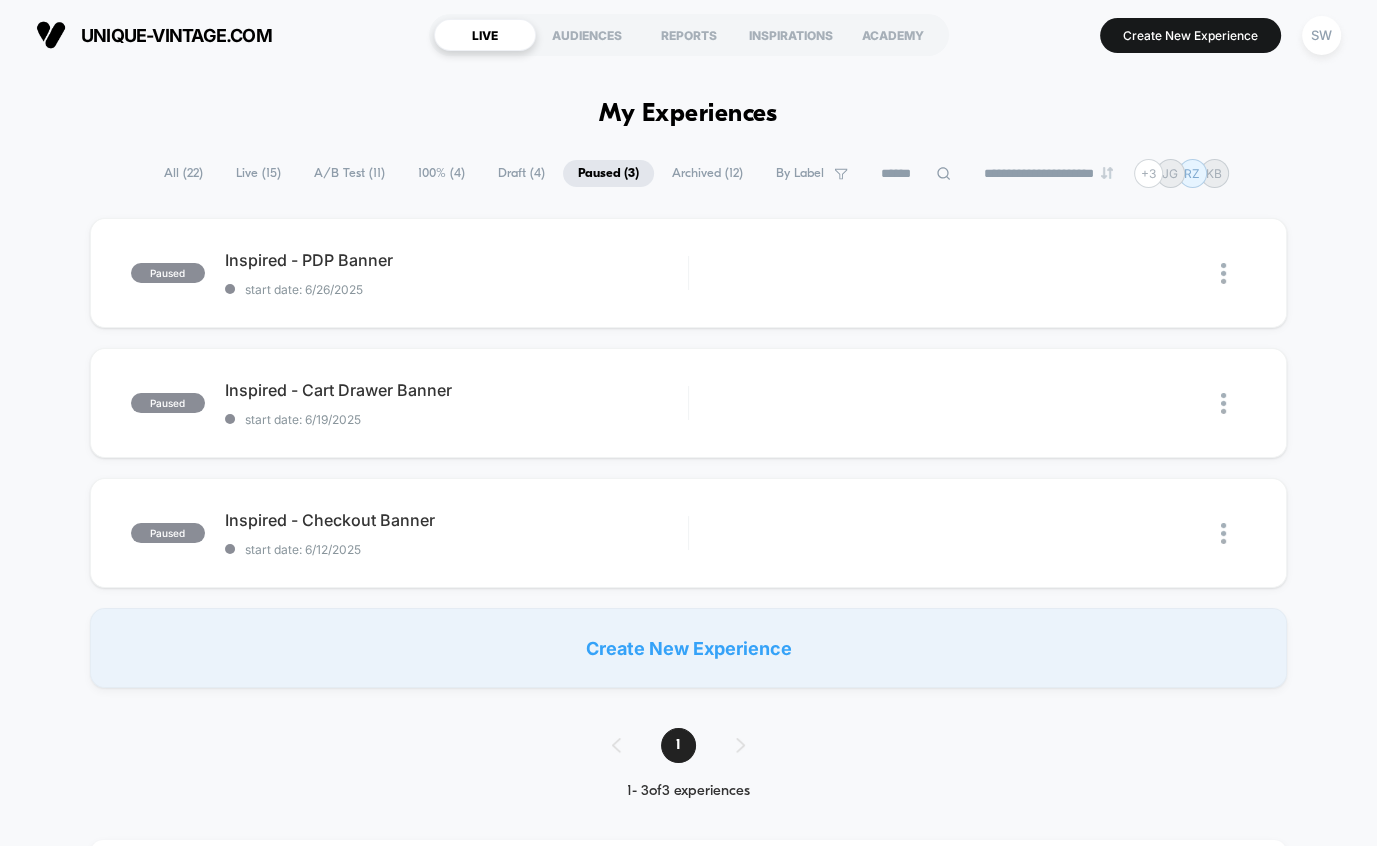 click on "All ( 22 )" at bounding box center [183, 173] 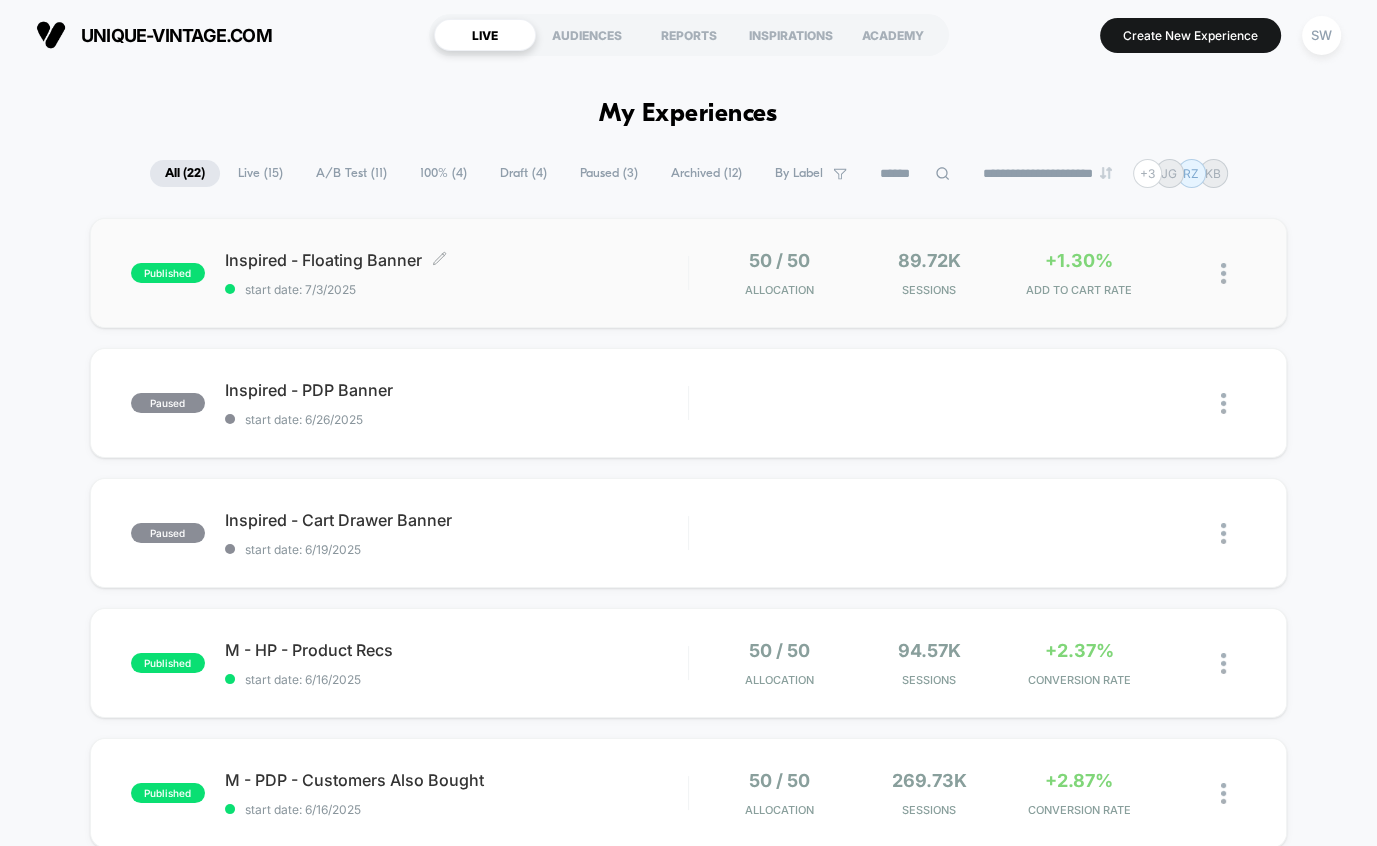 click on "Inspired - Floating Banner Click to edit experience details Click to edit experience details start date: [DATE]" at bounding box center (456, 273) 